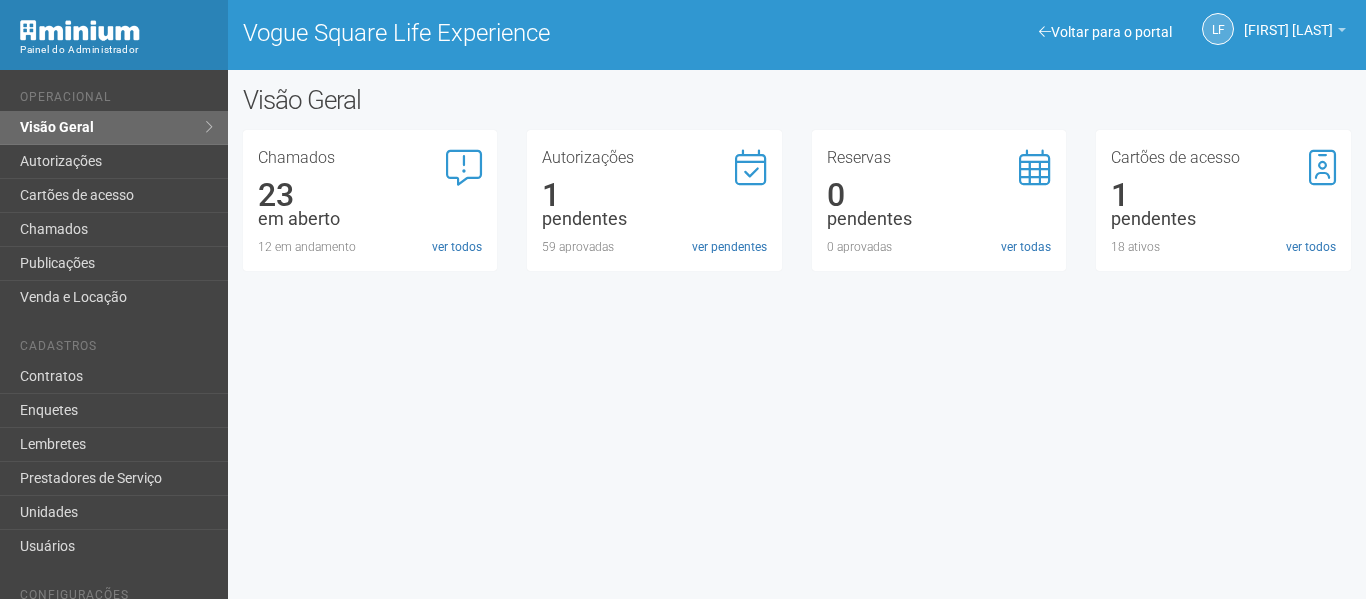 scroll, scrollTop: 0, scrollLeft: 0, axis: both 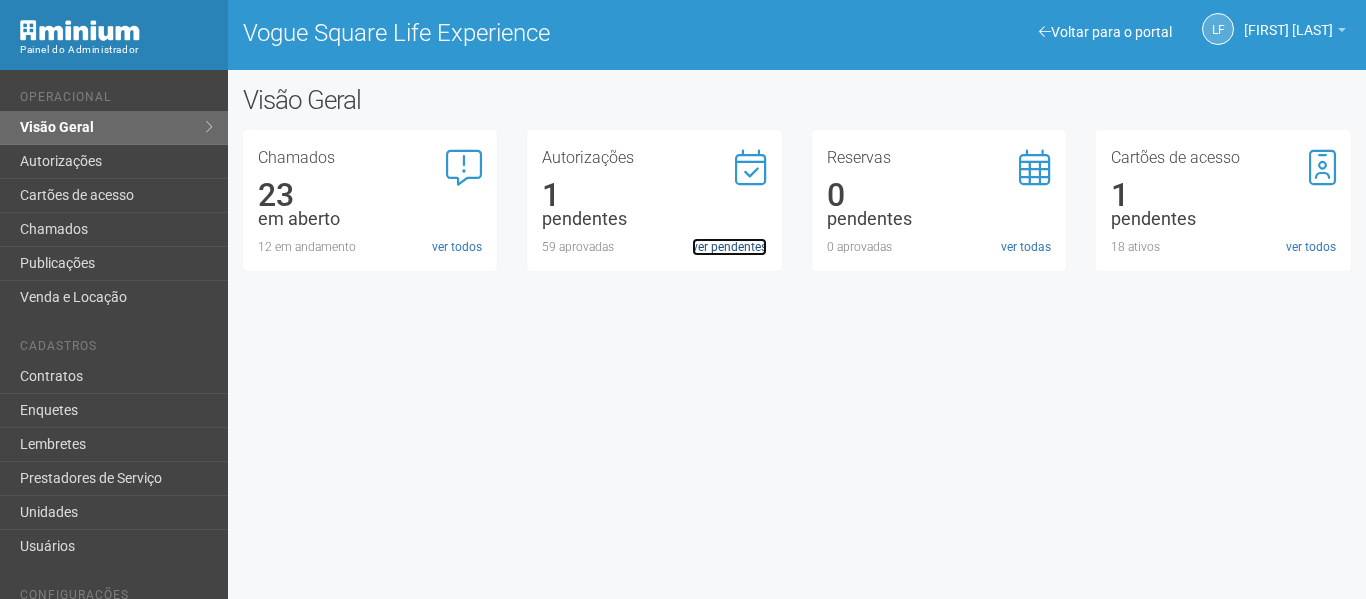 click on "ver pendentes" at bounding box center (729, 247) 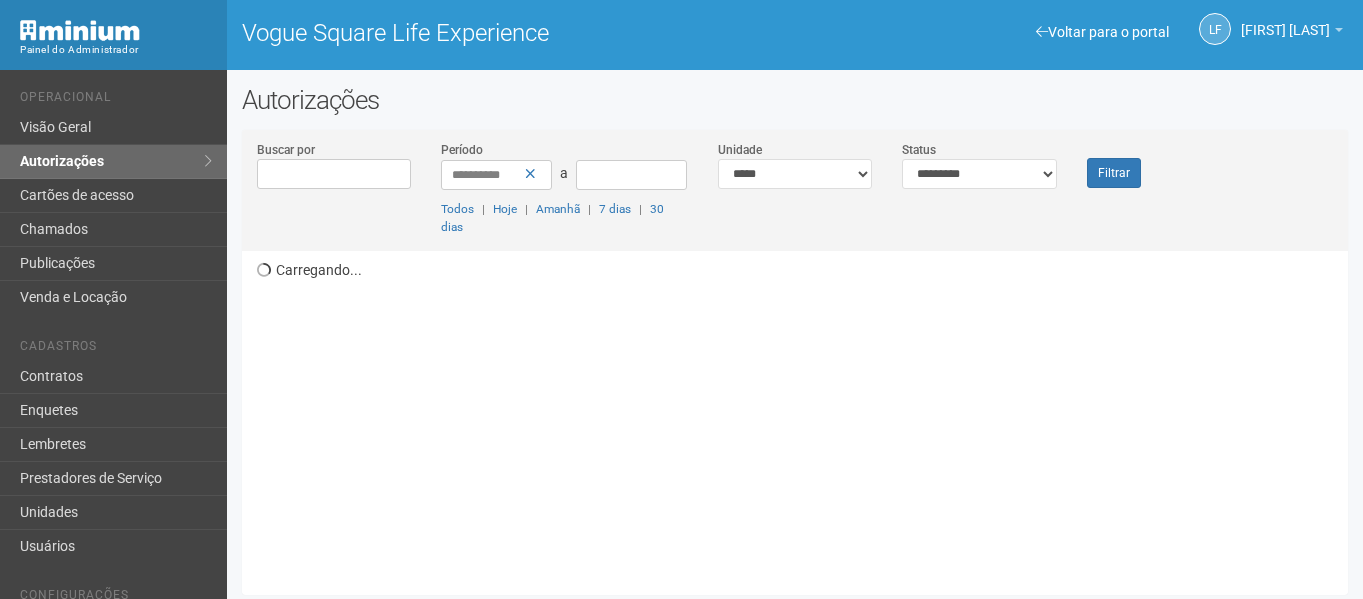 scroll, scrollTop: 0, scrollLeft: 0, axis: both 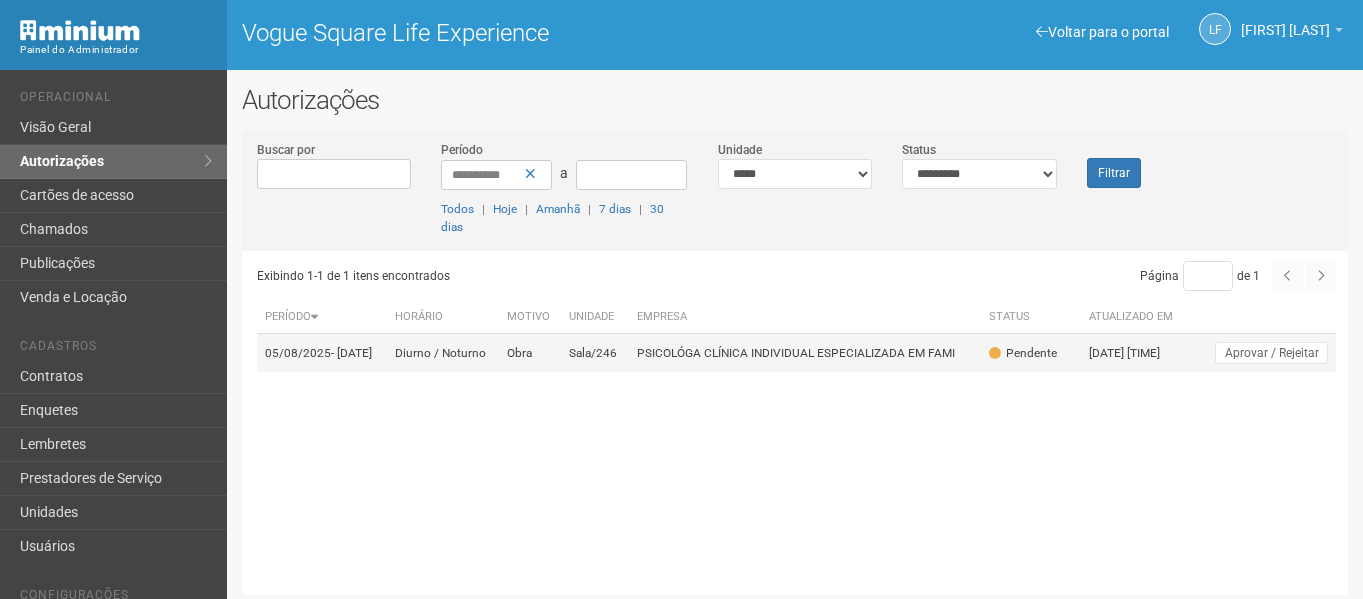 click on "PSICOLÓGA CLÍNICA INDIVIDUAL ESPECIALIZADA EM FAMI" at bounding box center (805, 353) 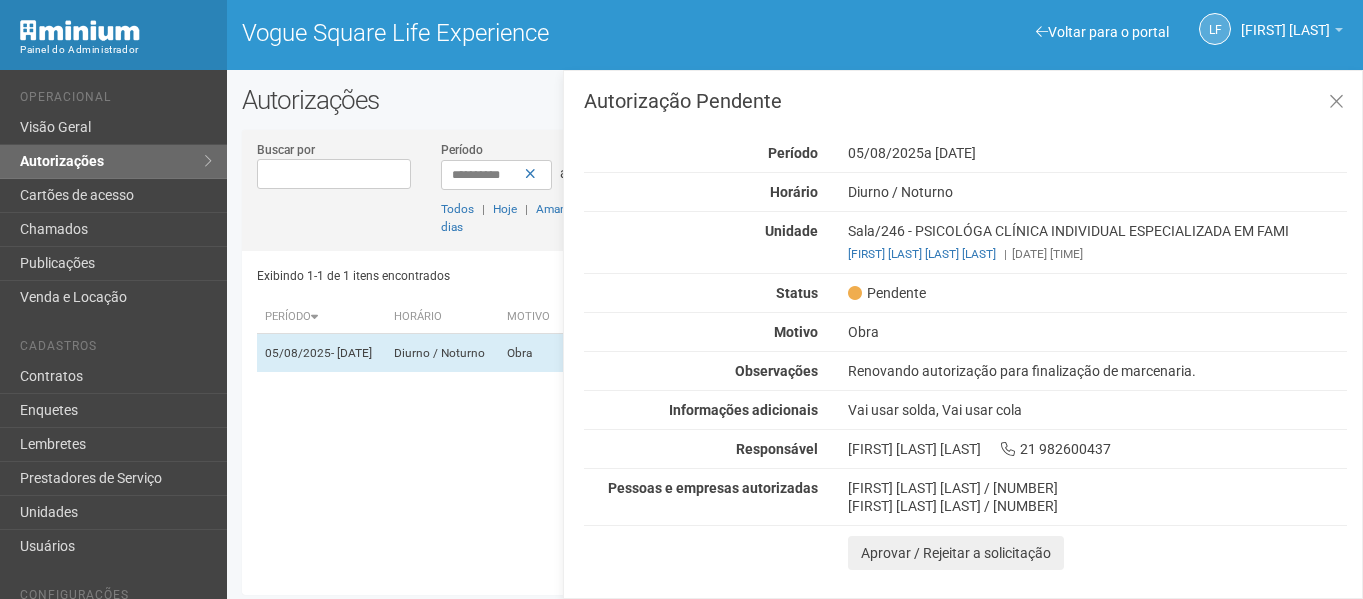 scroll, scrollTop: 0, scrollLeft: 0, axis: both 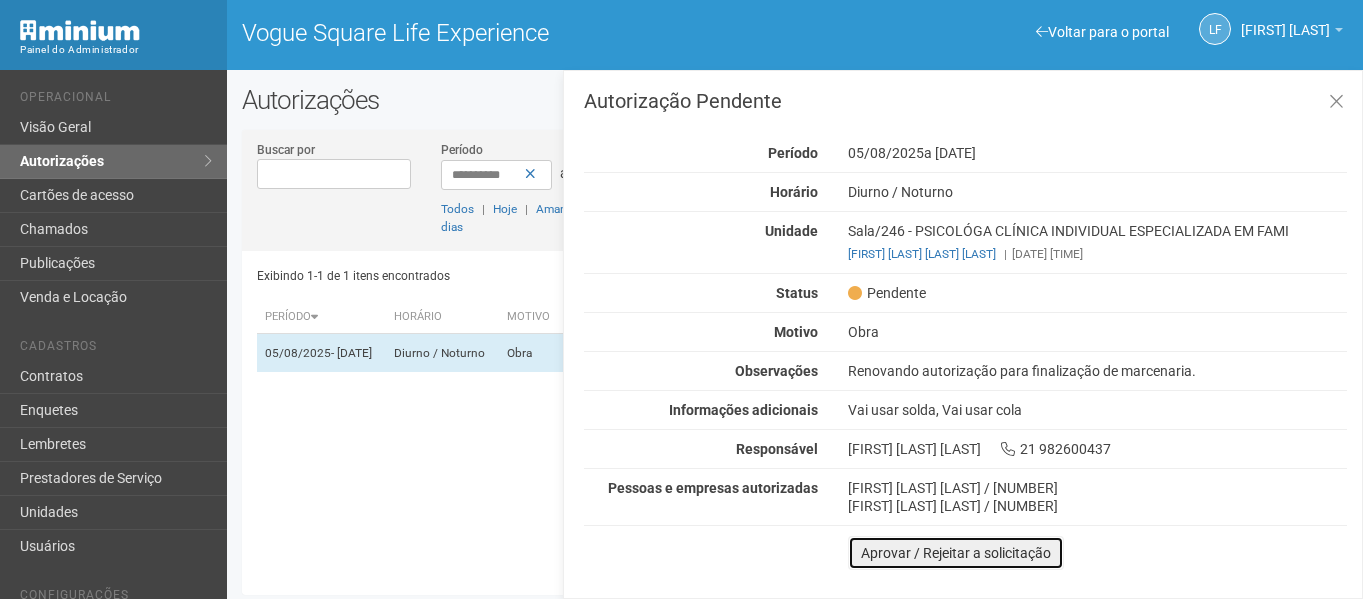 click on "Aprovar / Rejeitar a solicitação" at bounding box center (956, 553) 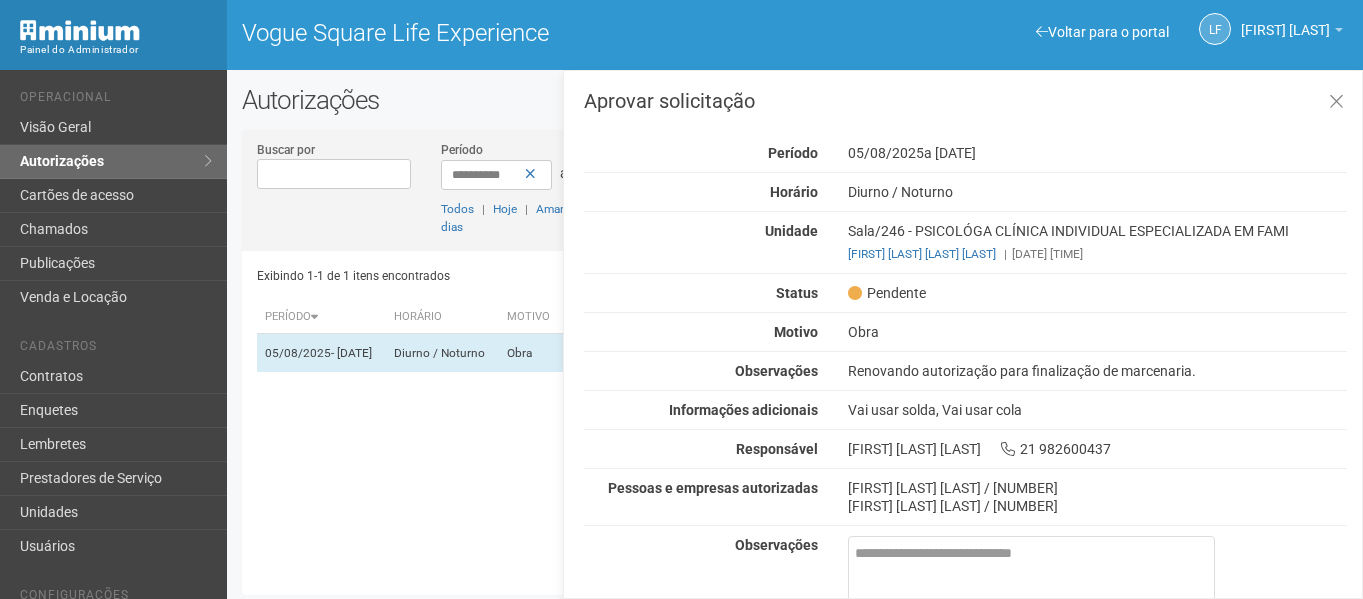 drag, startPoint x: 1362, startPoint y: 246, endPoint x: 1360, endPoint y: 257, distance: 11.18034 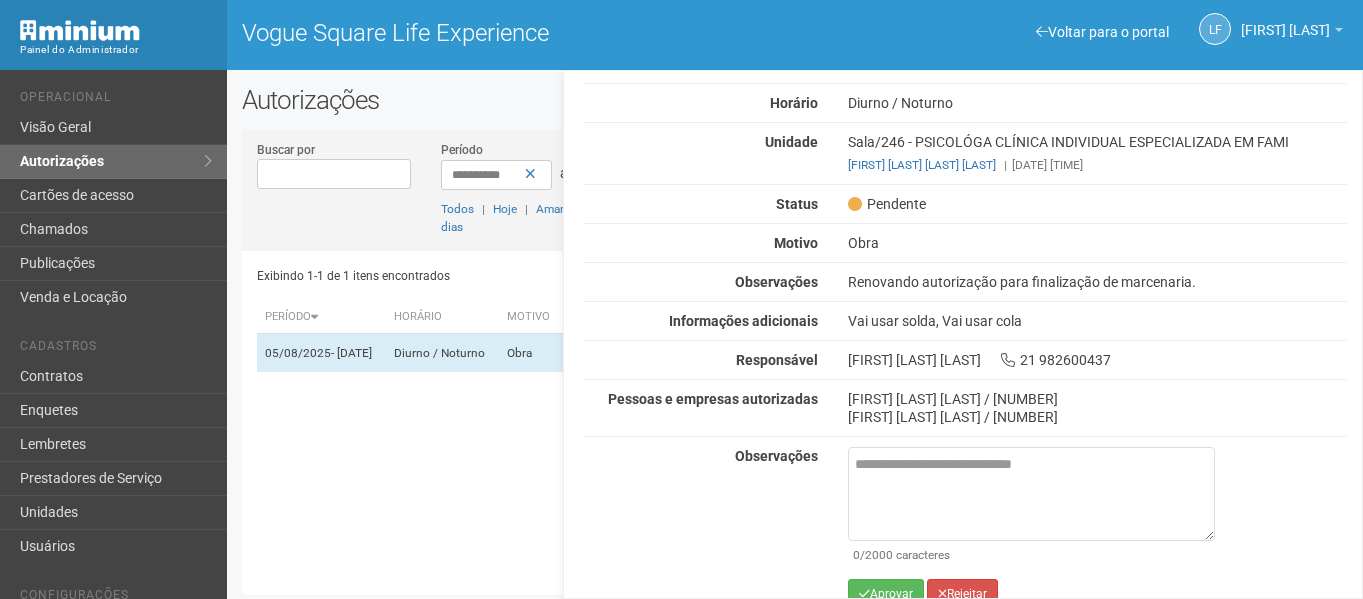 scroll, scrollTop: 115, scrollLeft: 0, axis: vertical 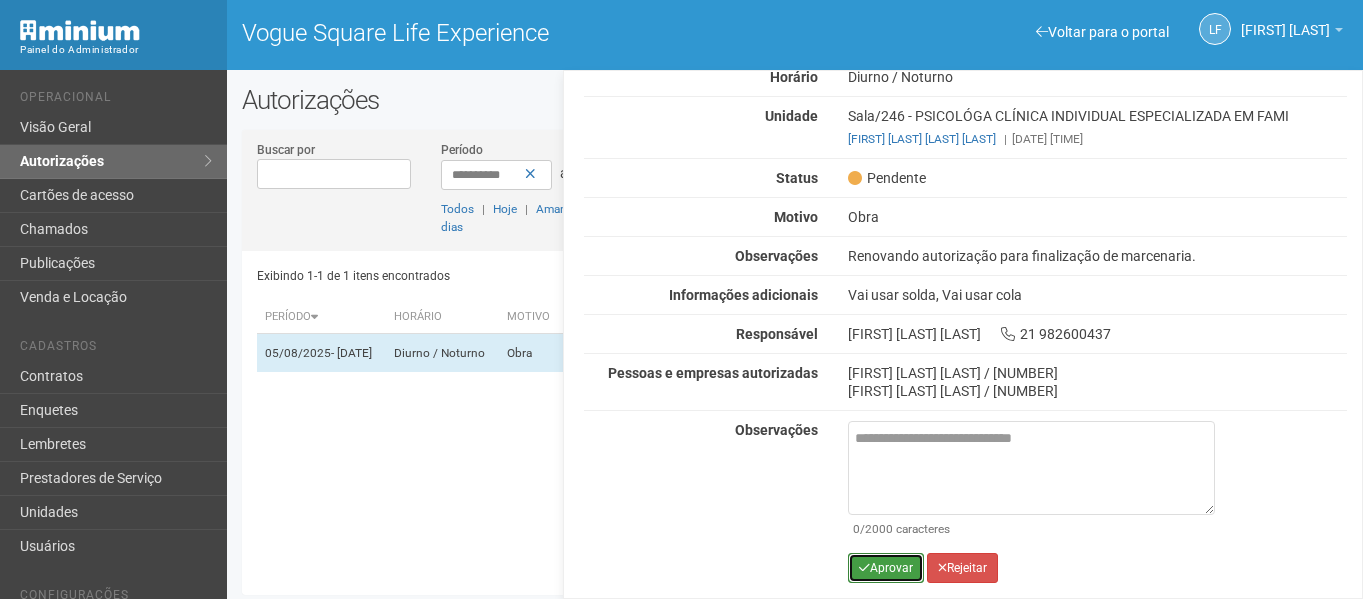 click on "Aprovar" at bounding box center (886, 568) 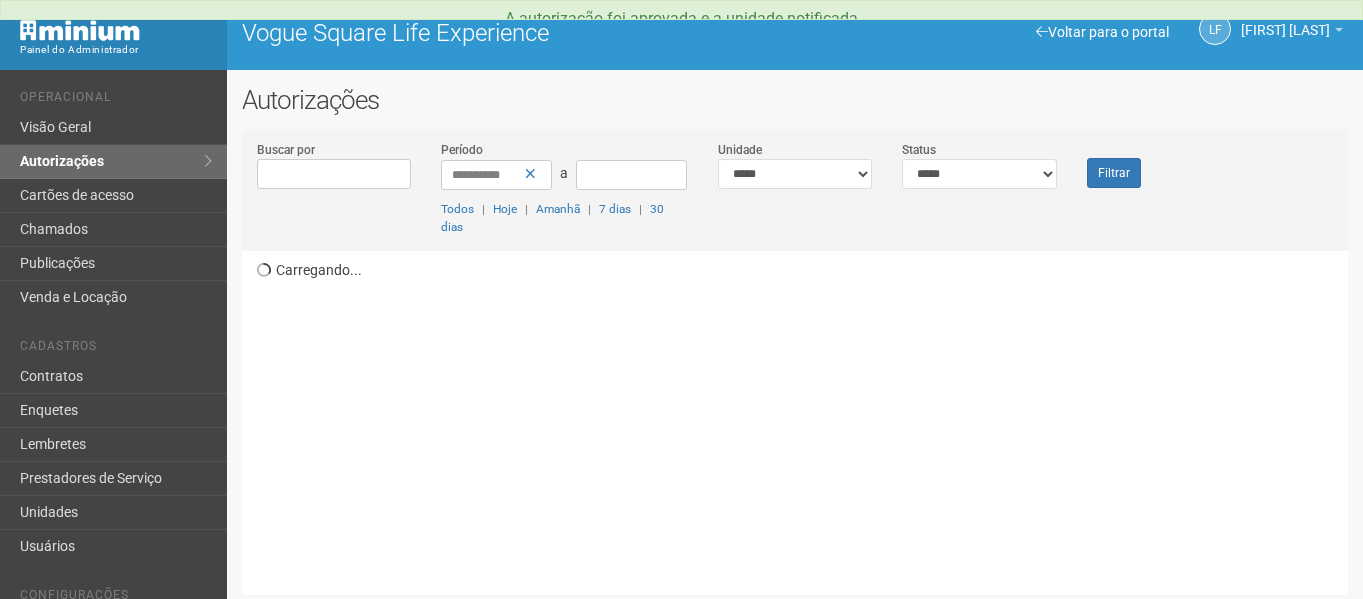scroll, scrollTop: 0, scrollLeft: 0, axis: both 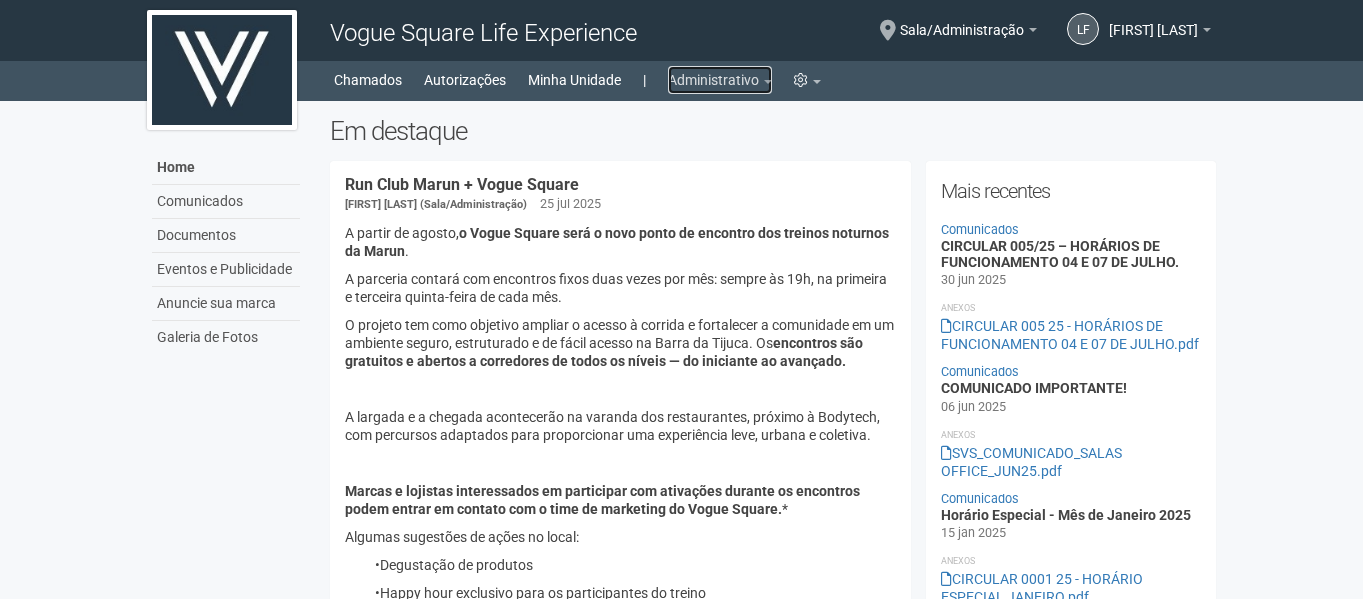 click on "Administrativo" at bounding box center [720, 80] 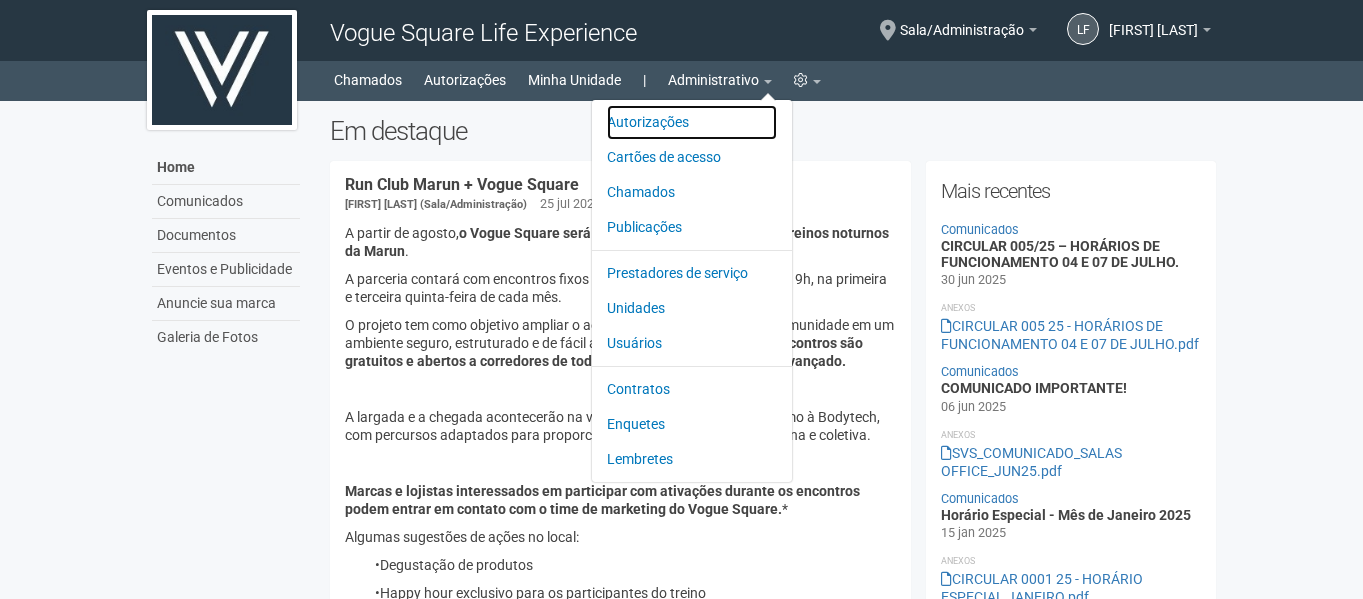 click on "Autorizações" at bounding box center (692, 122) 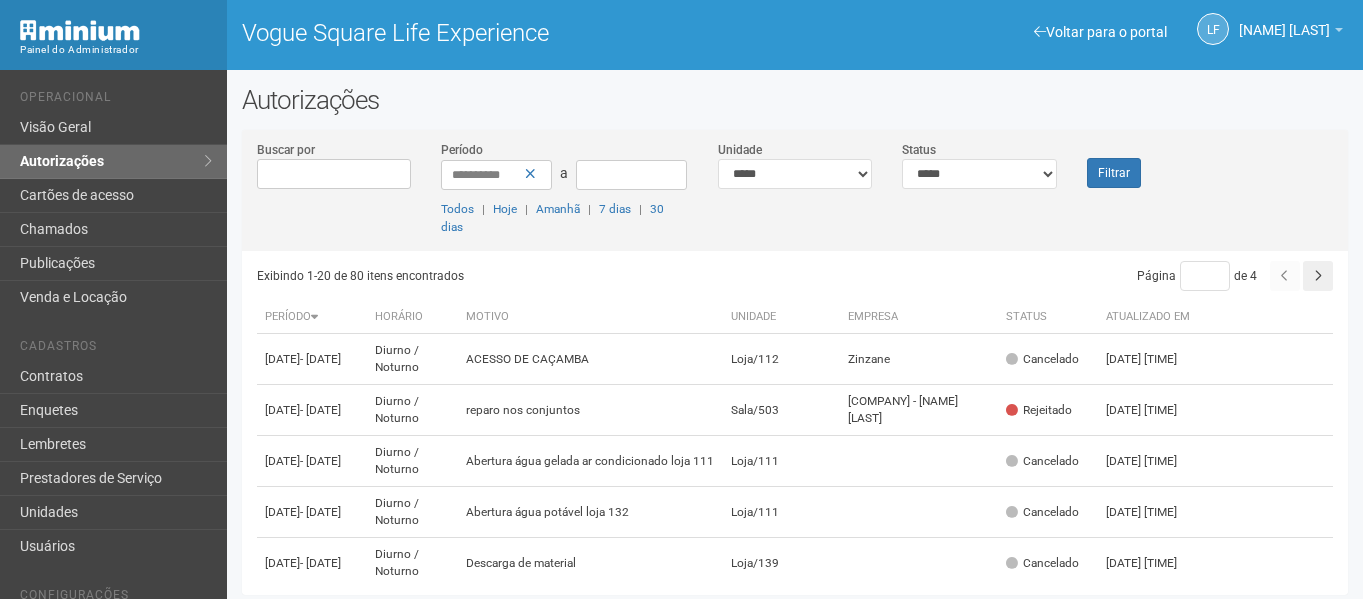 scroll, scrollTop: 0, scrollLeft: 0, axis: both 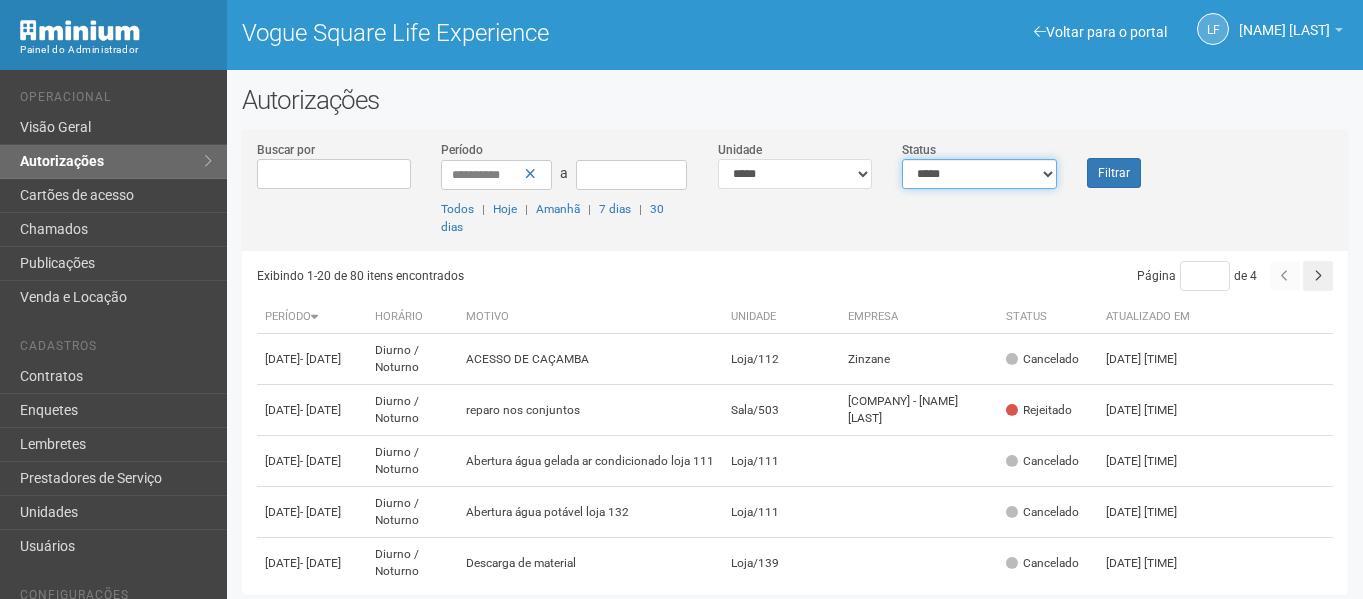 click on "**********" at bounding box center [979, 174] 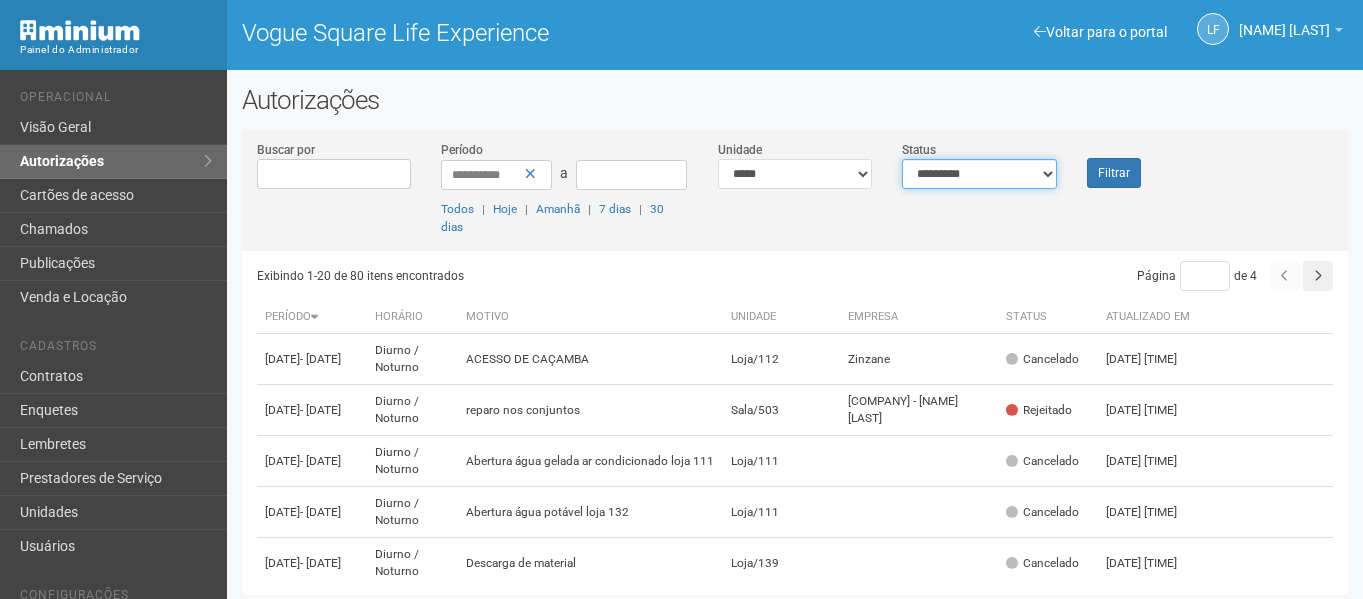 click on "**********" at bounding box center [979, 174] 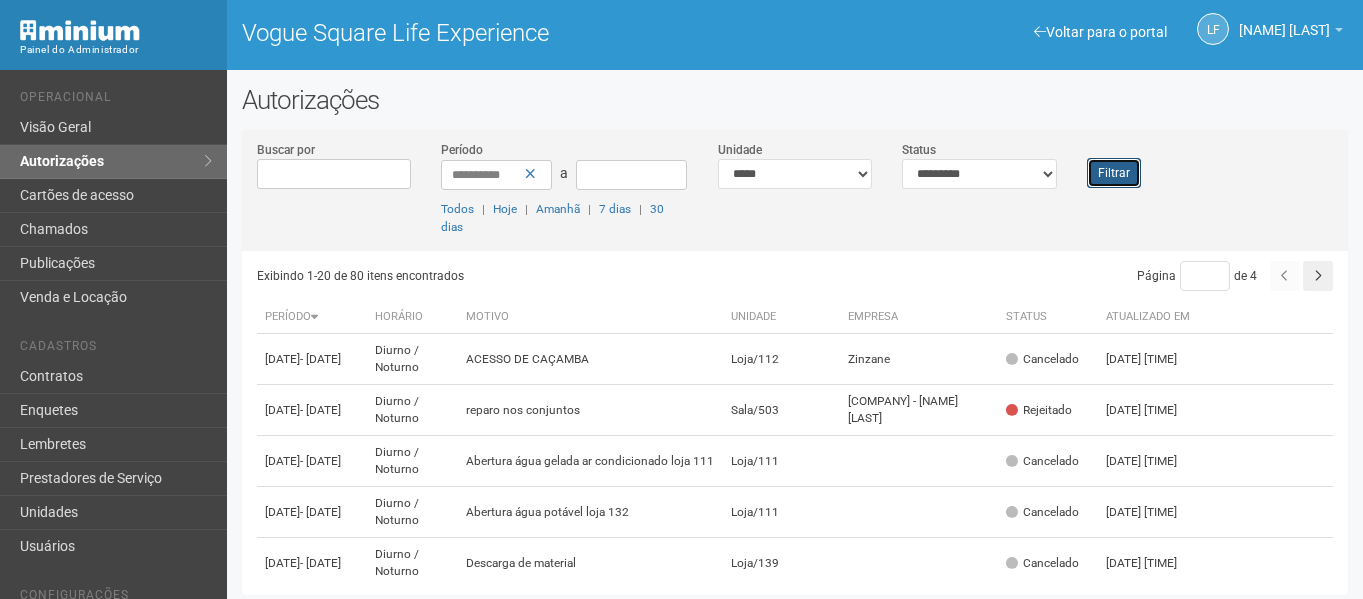 click on "Filtrar" at bounding box center [1114, 173] 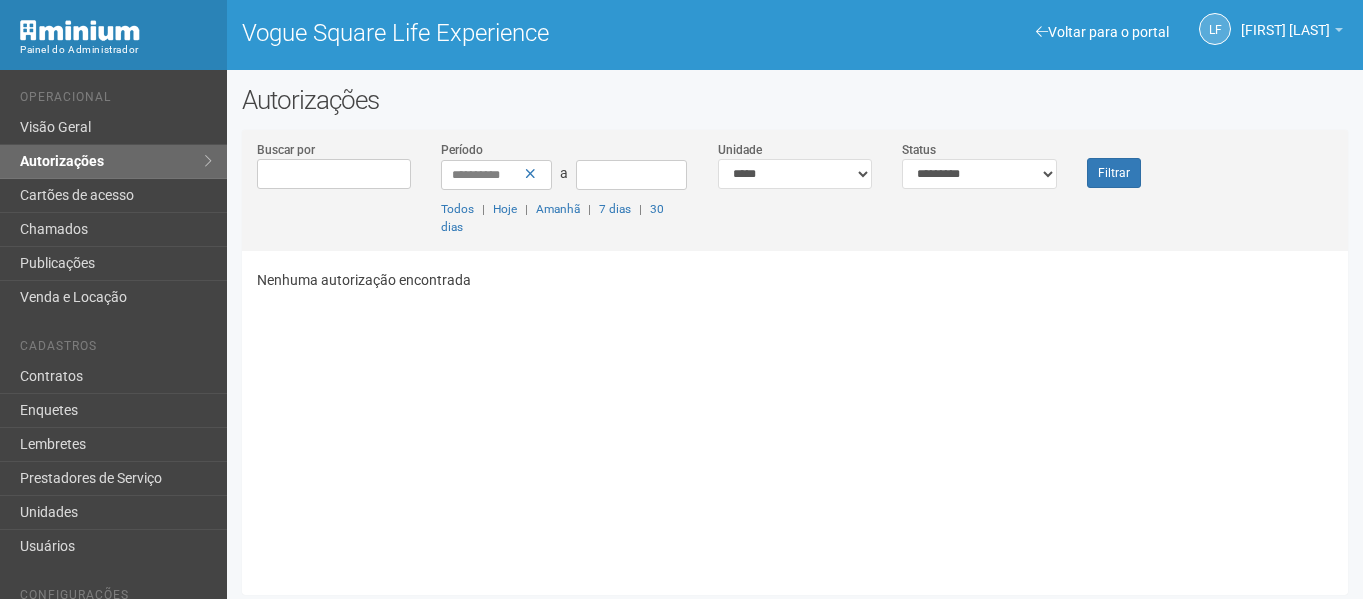 scroll, scrollTop: 0, scrollLeft: 0, axis: both 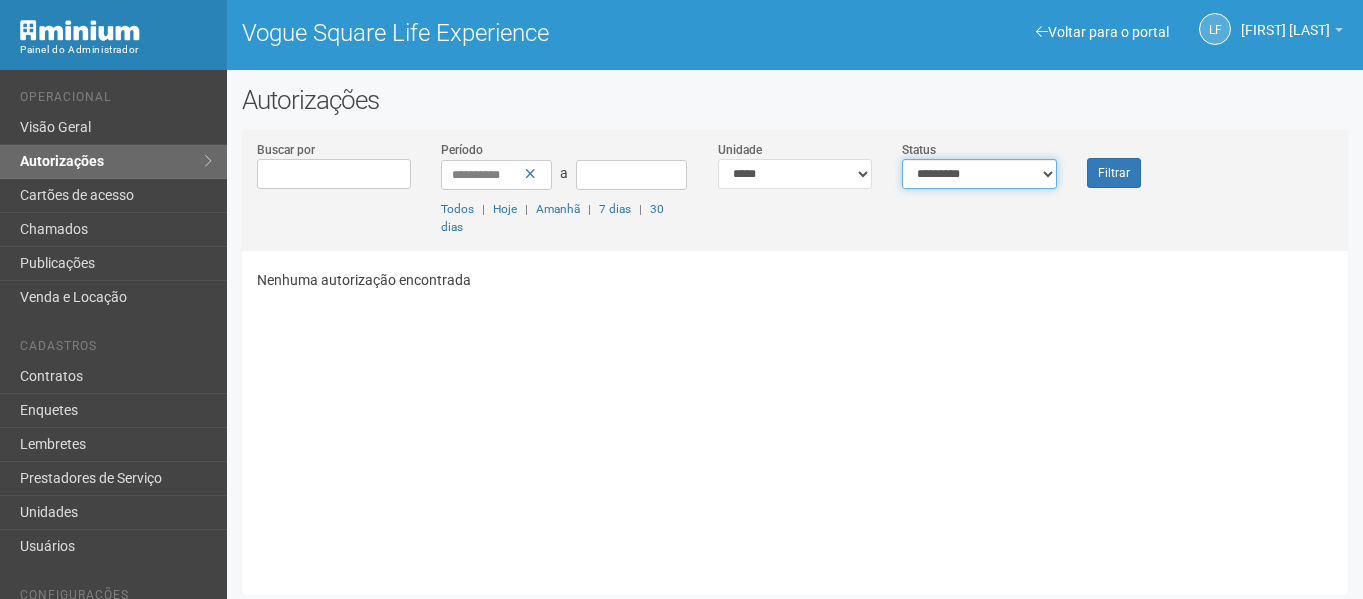 click on "**********" at bounding box center (979, 174) 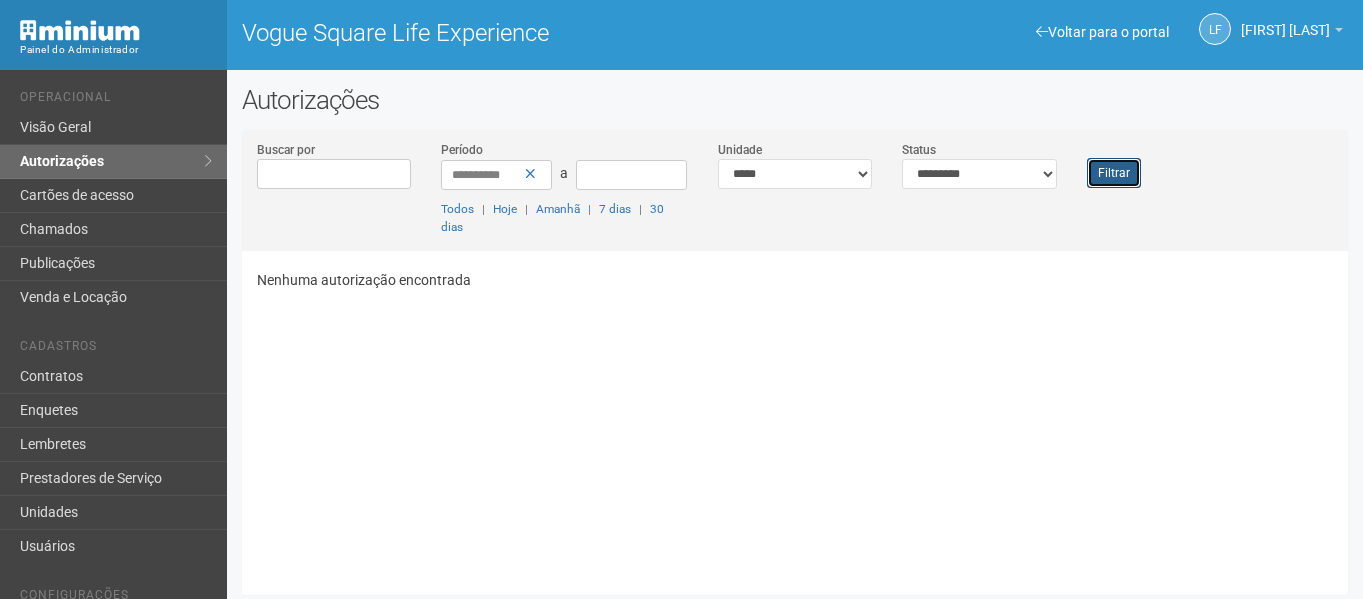 click on "Filtrar" at bounding box center [1114, 173] 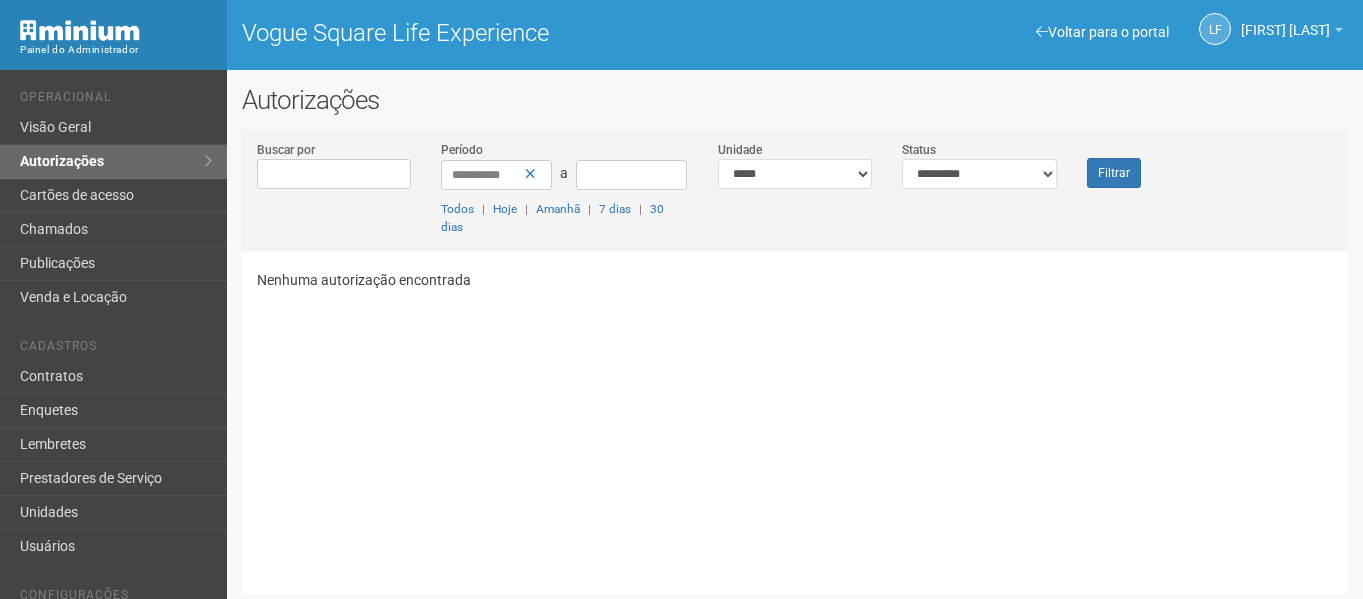 scroll, scrollTop: 0, scrollLeft: 0, axis: both 